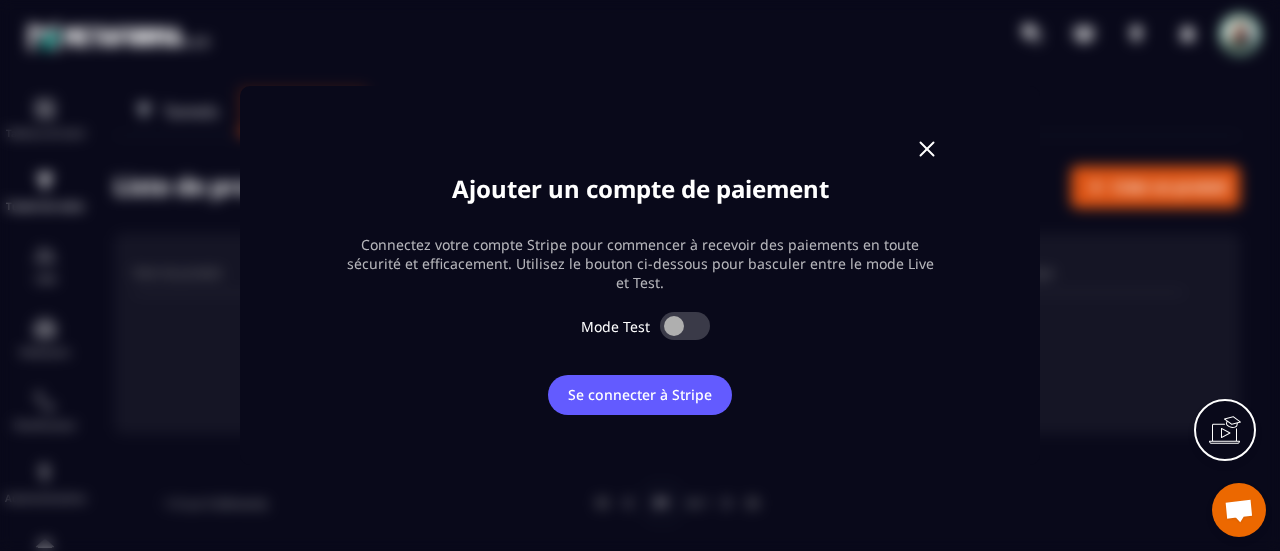 scroll, scrollTop: 0, scrollLeft: 0, axis: both 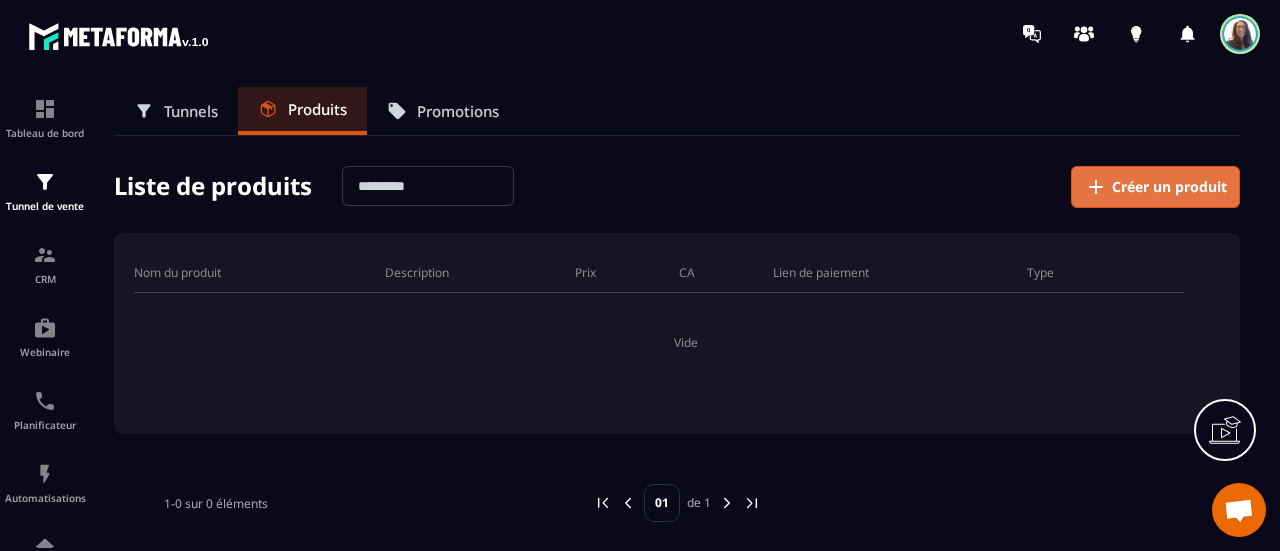click on "Créer un produit" at bounding box center [1169, 187] 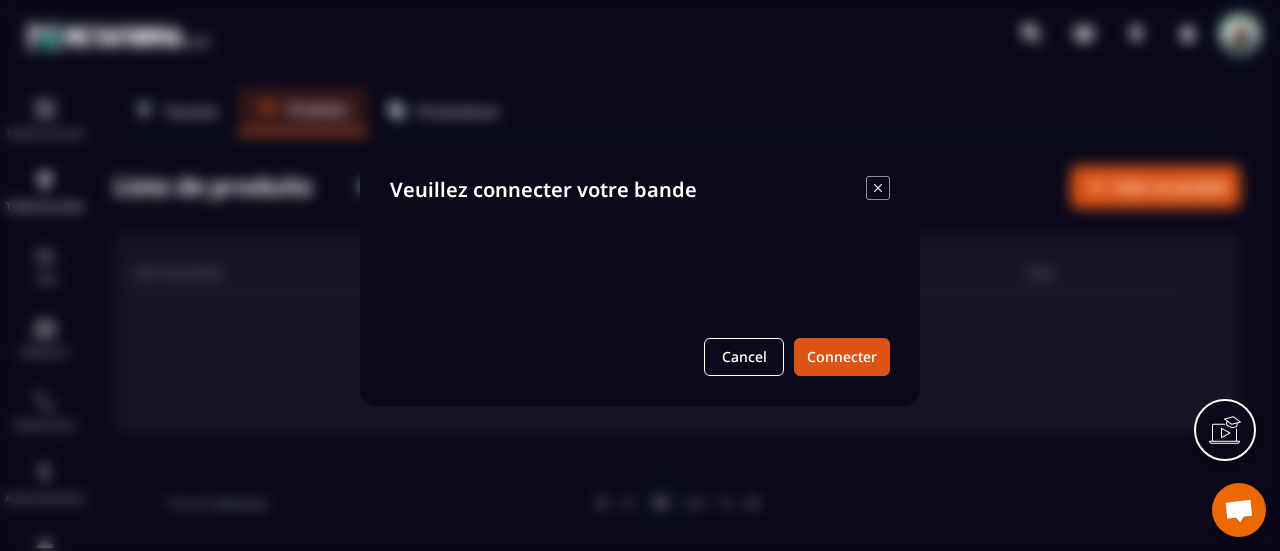 click on "Veuillez connecter votre bande Cancel Connecter" at bounding box center [640, 276] 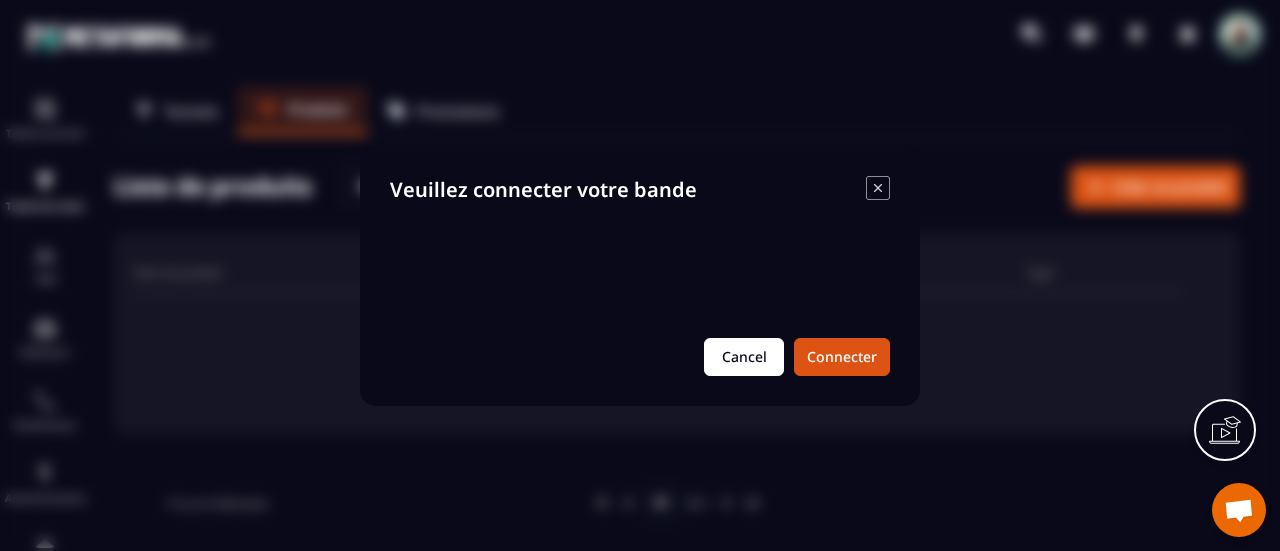 click on "Cancel" at bounding box center (744, 357) 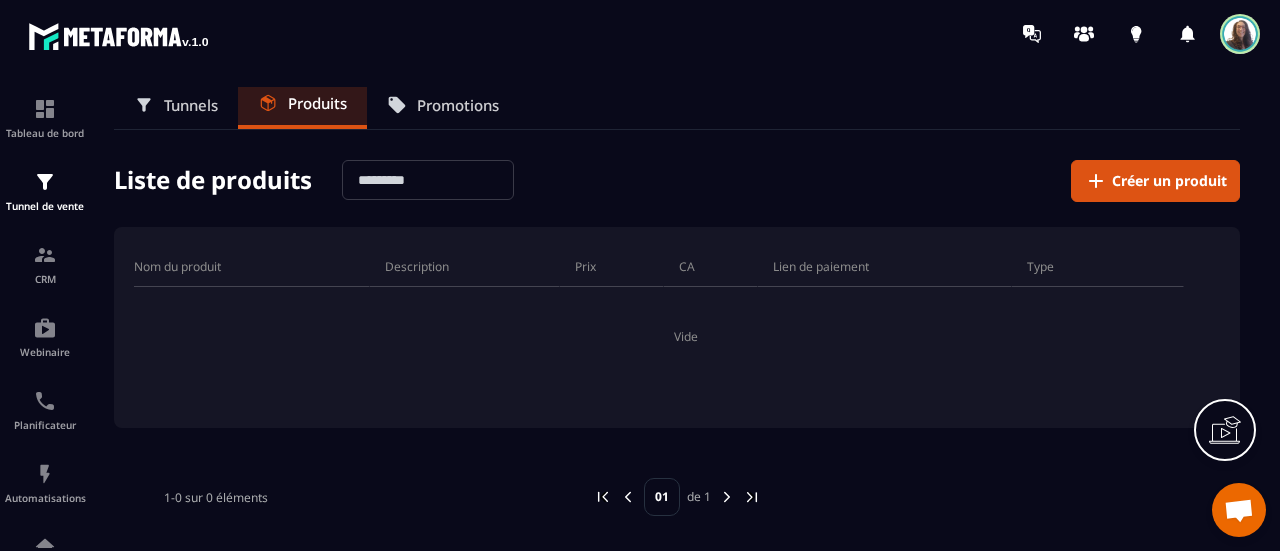 scroll, scrollTop: 0, scrollLeft: 0, axis: both 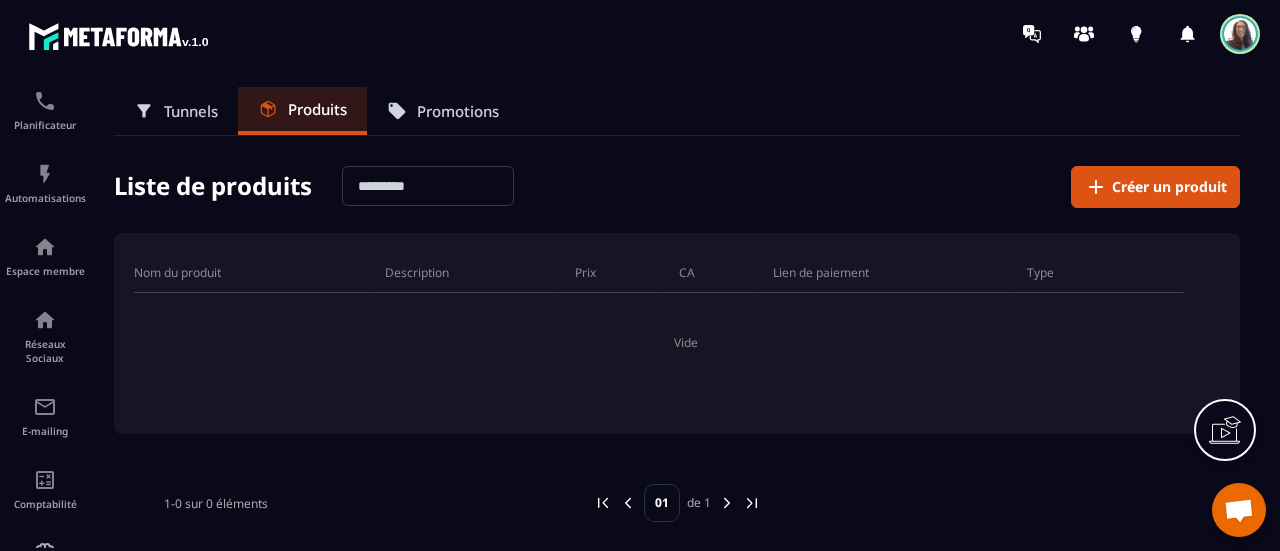 click on "Espace membre" at bounding box center (45, 271) 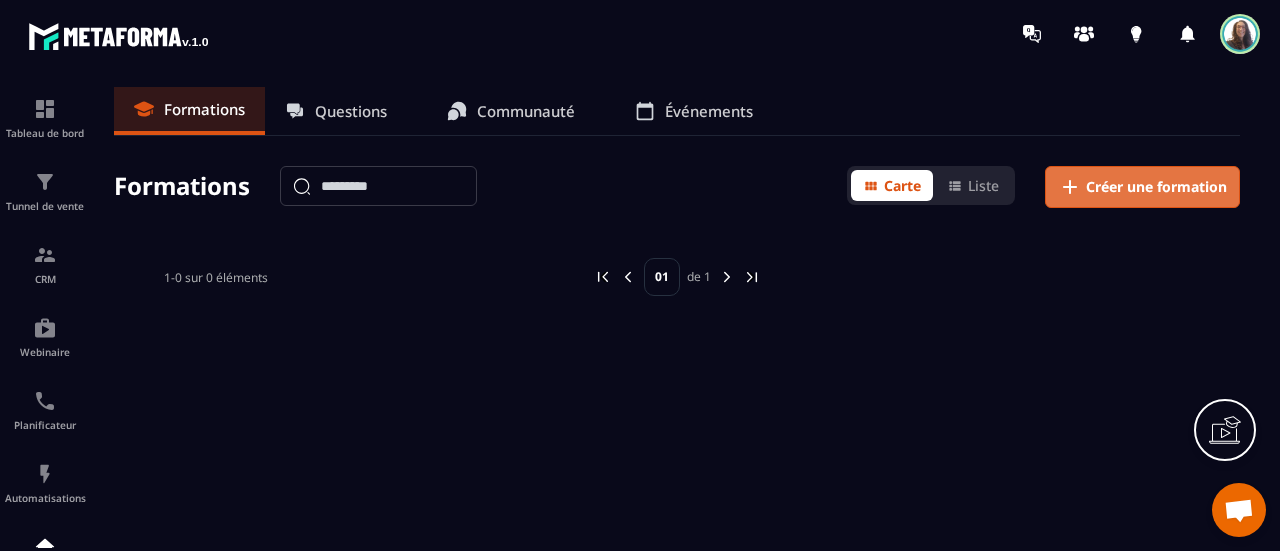 click on "Créer une formation" at bounding box center [1156, 187] 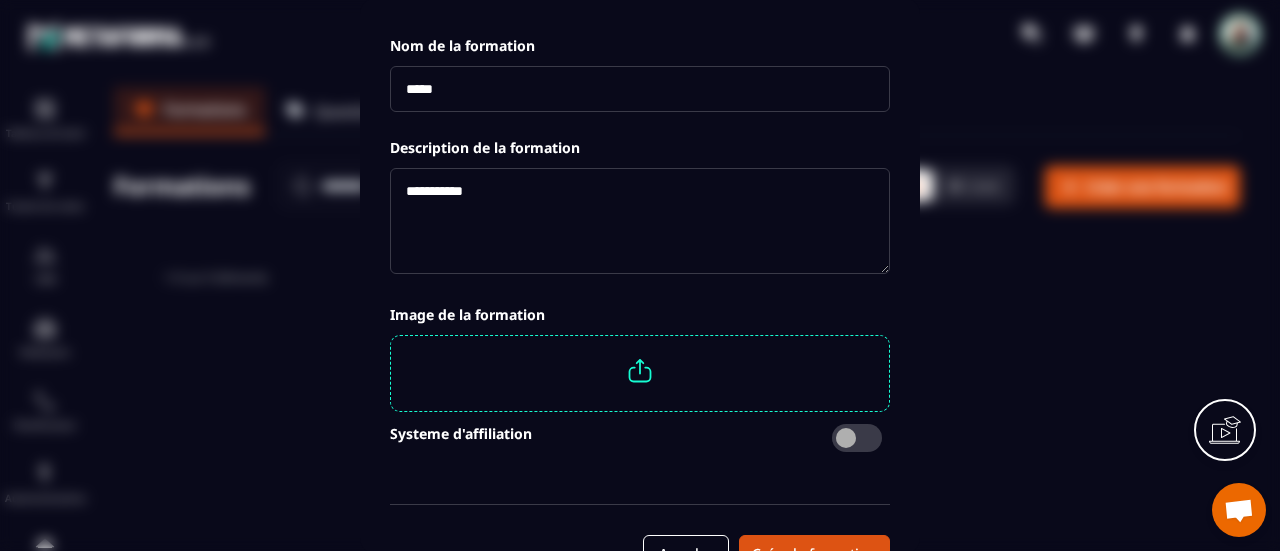 scroll, scrollTop: 110, scrollLeft: 0, axis: vertical 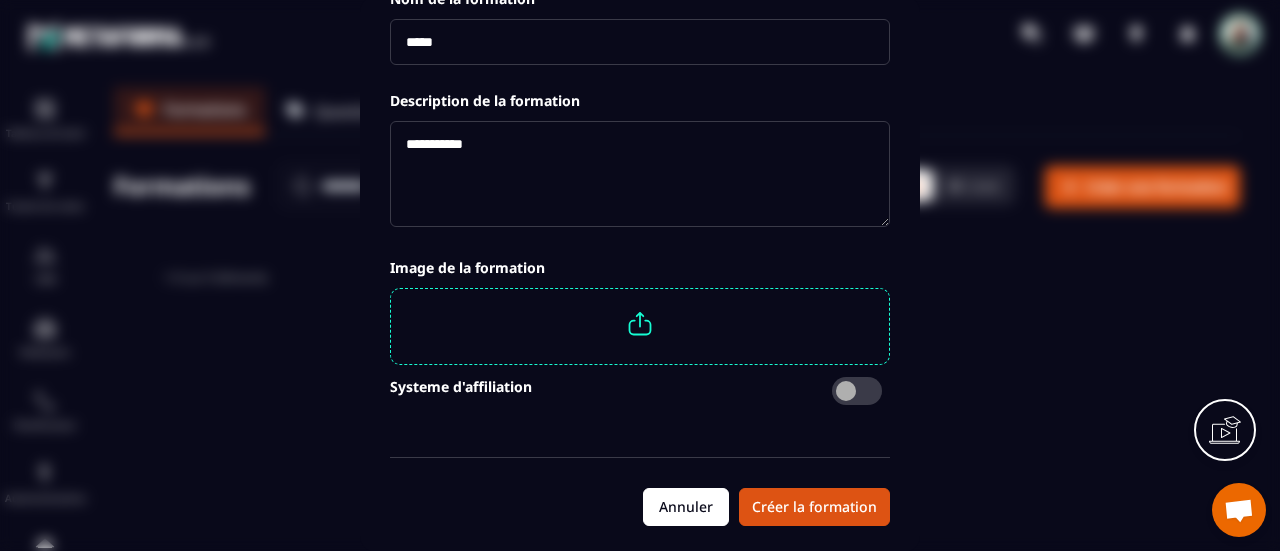 click on "Annuler" at bounding box center [686, 507] 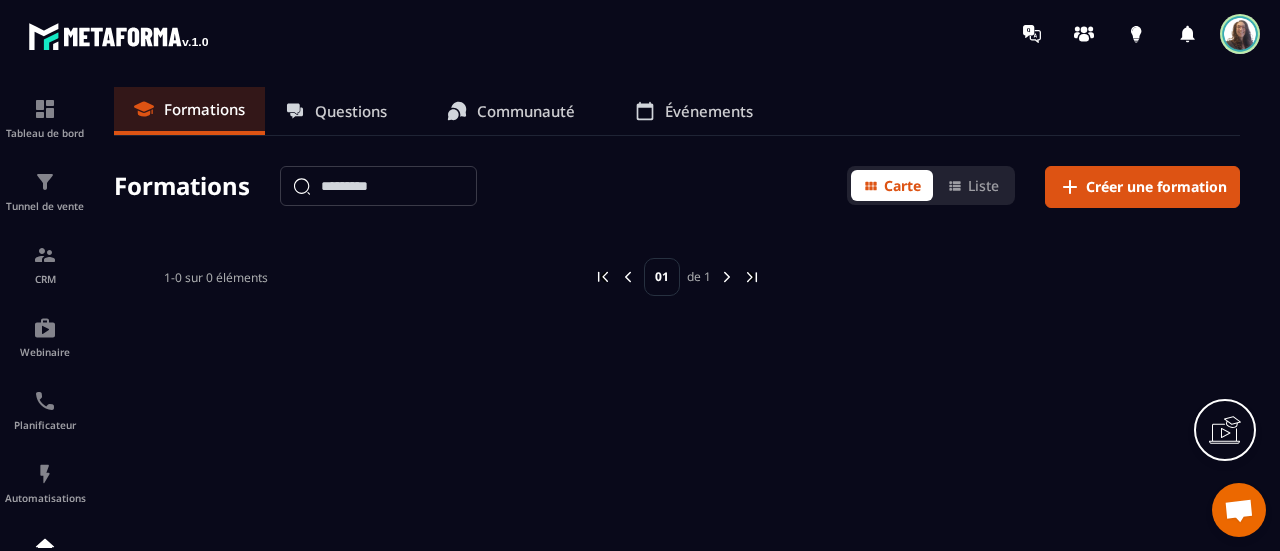 scroll, scrollTop: 0, scrollLeft: 0, axis: both 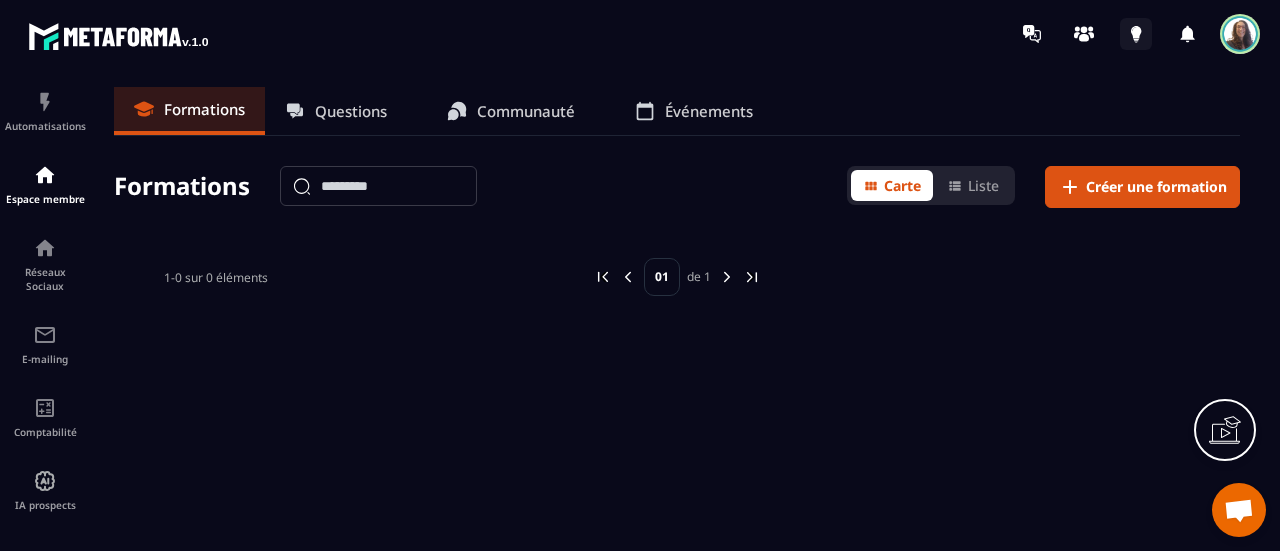 click 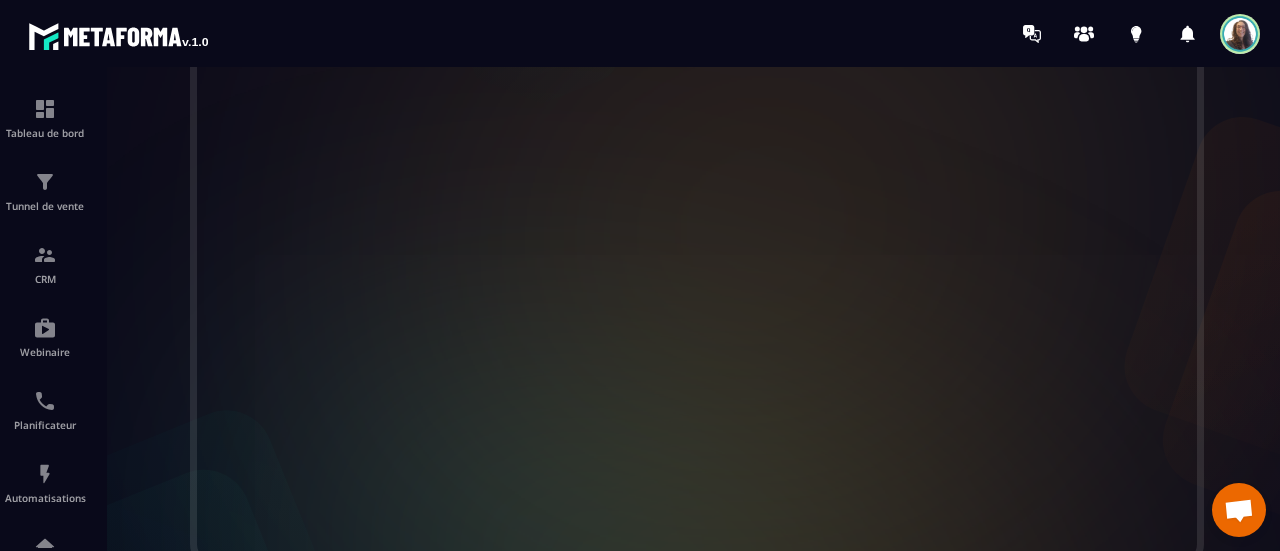 scroll, scrollTop: 758, scrollLeft: 0, axis: vertical 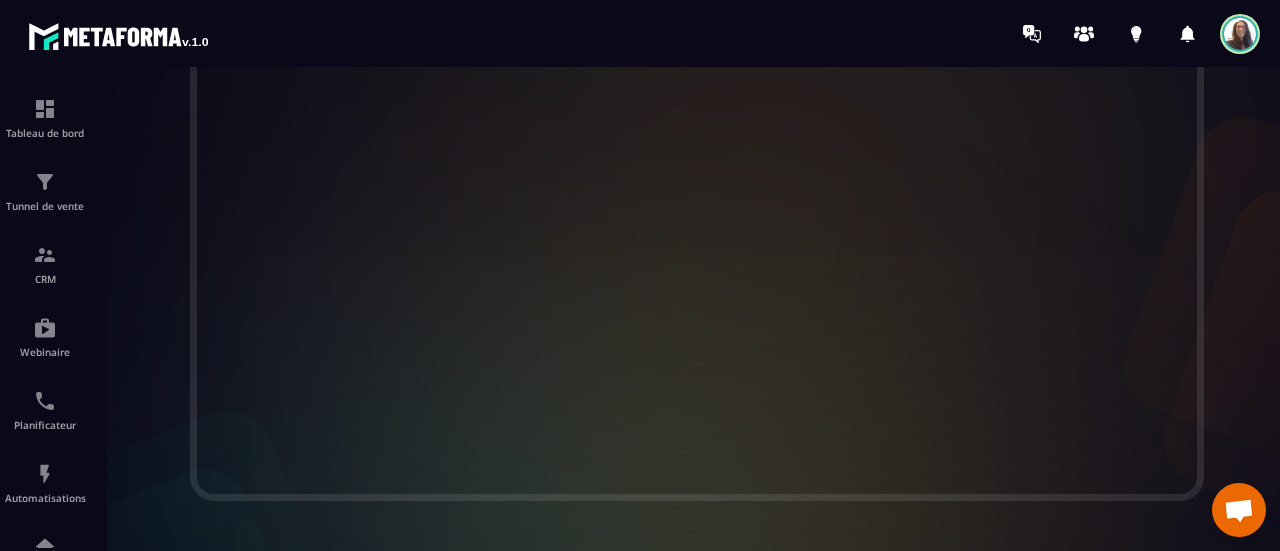 click at bounding box center (1240, 34) 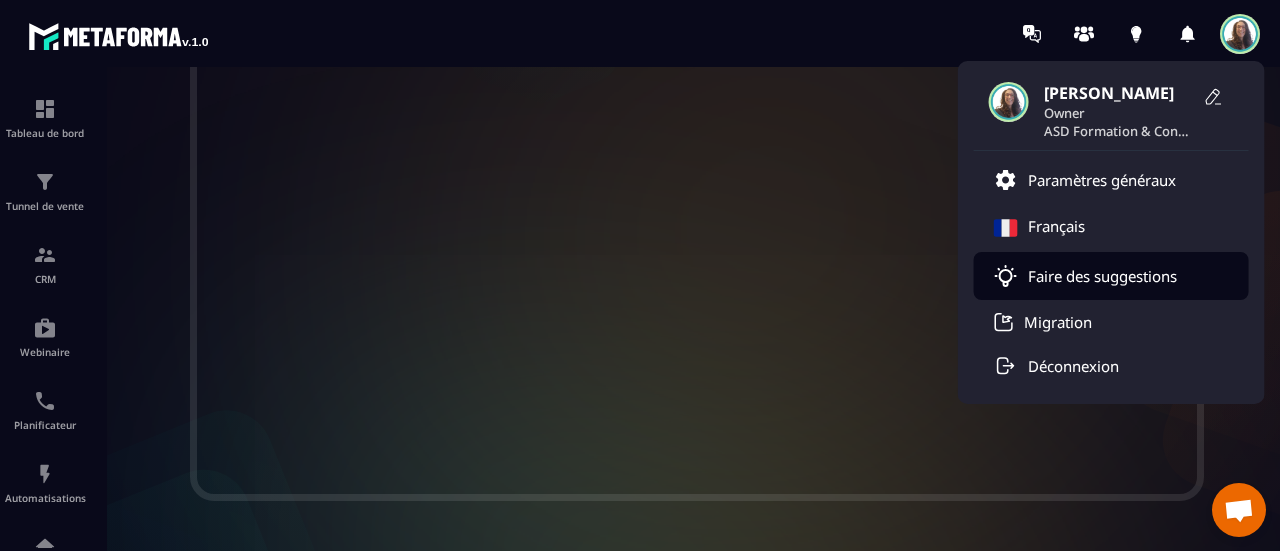 click on "Faire des suggestions" at bounding box center [1102, 276] 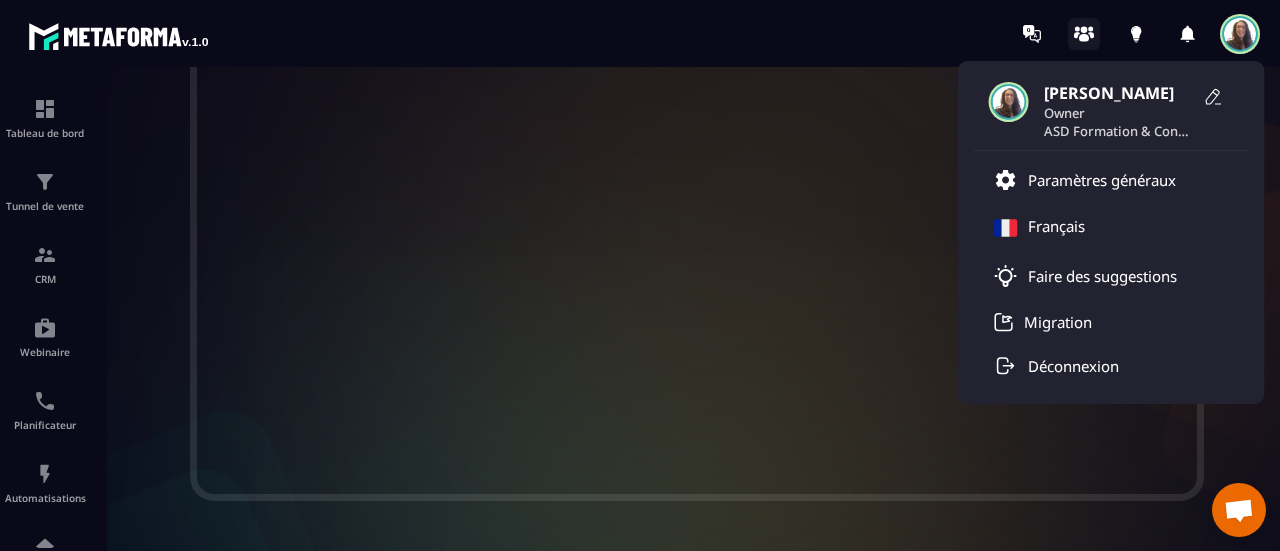 click 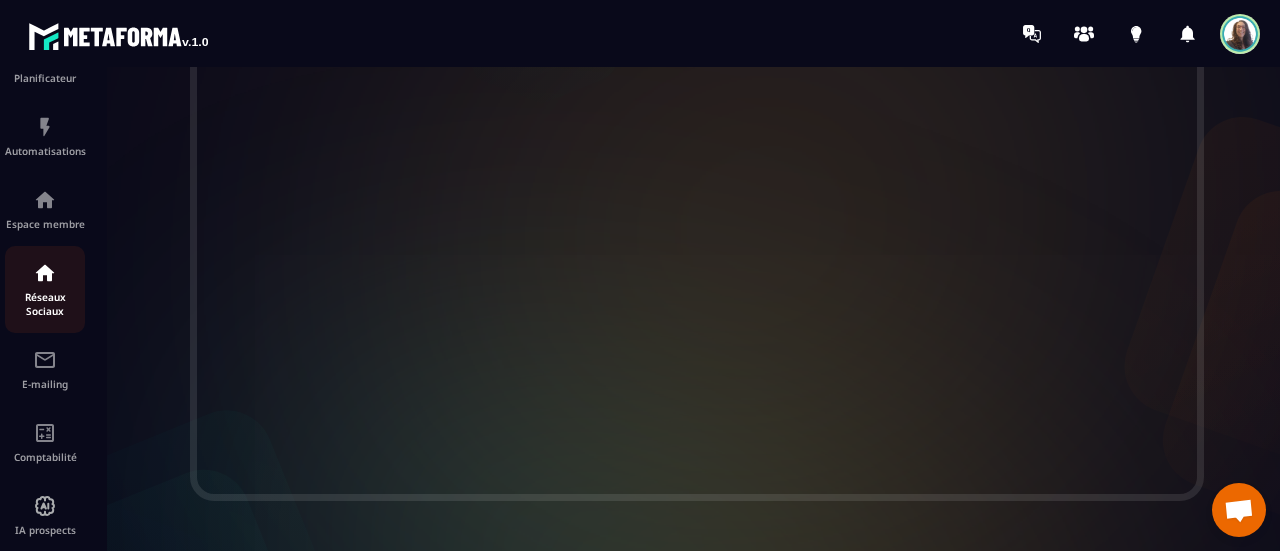 scroll, scrollTop: 372, scrollLeft: 0, axis: vertical 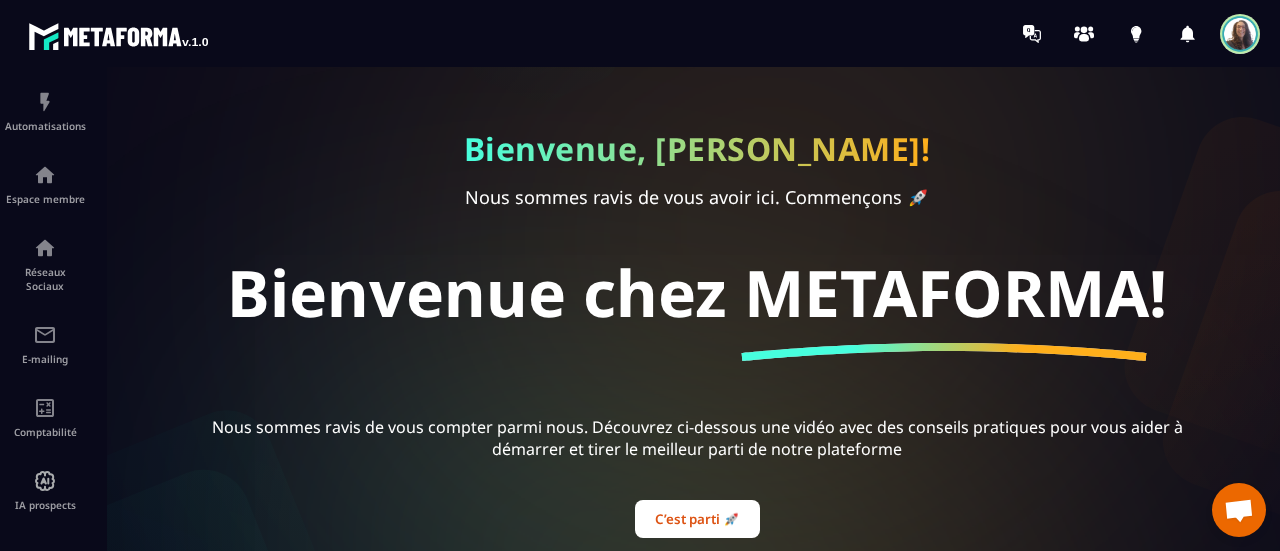 click on "Bienvenue, [PERSON_NAME]!  Nous sommes ravis de vous avoir ici. Commençons 🚀 Bienvenue chez METAFORMA!  Nous sommes ravis de vous compter parmi nous. Découvrez ci-dessous une vidéo avec des conseils pratiques pour vous aider à démarrer et tirer le meilleur parti de notre plateforme C’est parti 🚀" at bounding box center [697, 309] 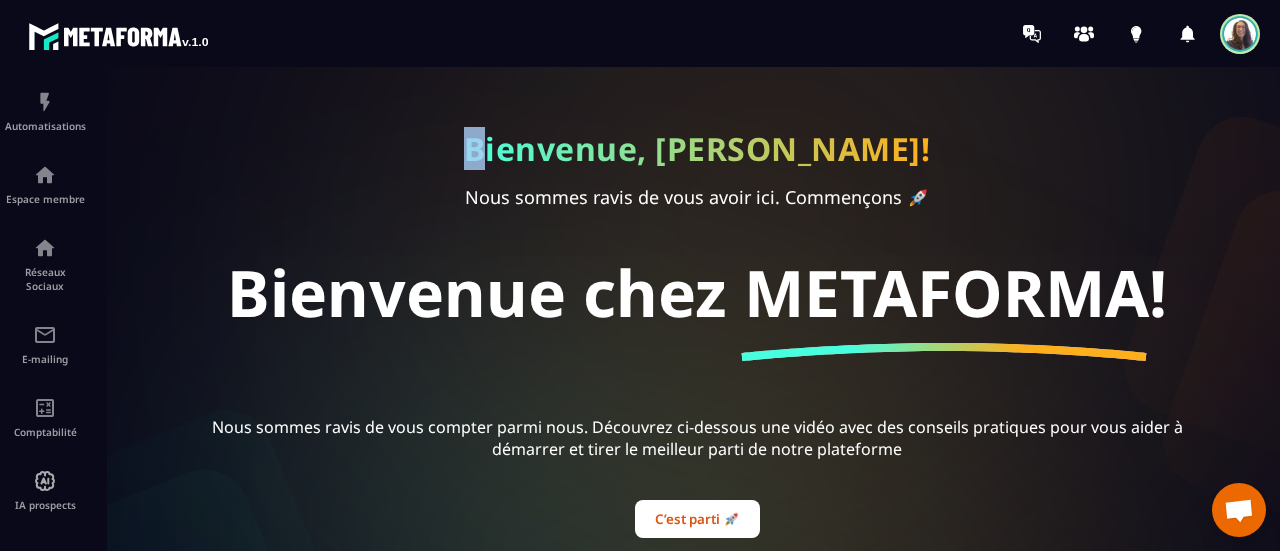 click on "Bienvenue, [PERSON_NAME]!  Nous sommes ravis de vous avoir ici. Commençons 🚀 Bienvenue chez METAFORMA!  Nous sommes ravis de vous compter parmi nous. Découvrez ci-dessous une vidéo avec des conseils pratiques pour vous aider à démarrer et tirer le meilleur parti de notre plateforme C’est parti 🚀" at bounding box center [697, 309] 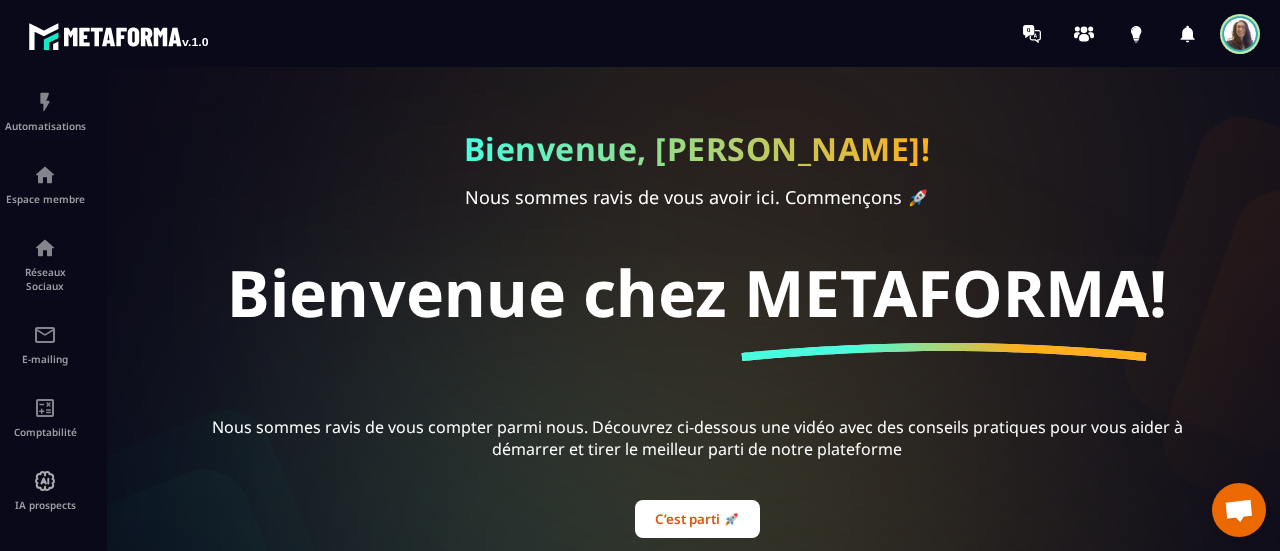 click on "Bienvenue, [PERSON_NAME]!  Nous sommes ravis de vous avoir ici. Commençons 🚀 Bienvenue chez METAFORMA!  Nous sommes ravis de vous compter parmi nous. Découvrez ci-dessous une vidéo avec des conseils pratiques pour vous aider à démarrer et tirer le meilleur parti de notre plateforme C’est parti 🚀" at bounding box center (697, 309) 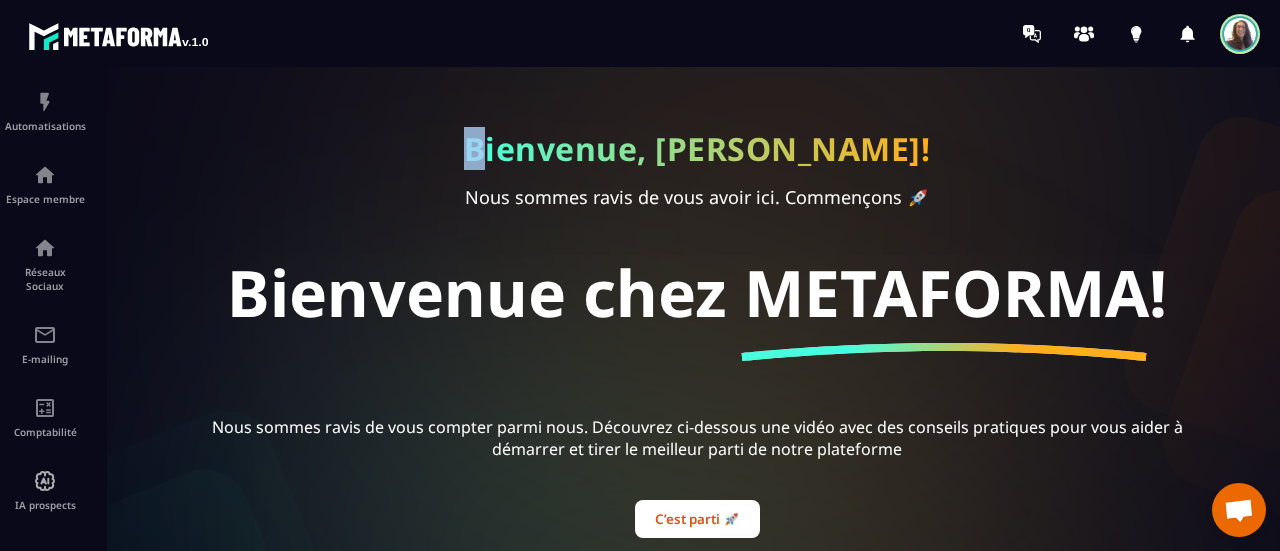 click on "Bienvenue, [PERSON_NAME]!  Nous sommes ravis de vous avoir ici. Commençons 🚀 Bienvenue chez METAFORMA!  Nous sommes ravis de vous compter parmi nous. Découvrez ci-dessous une vidéo avec des conseils pratiques pour vous aider à démarrer et tirer le meilleur parti de notre plateforme C’est parti 🚀" at bounding box center (697, 309) 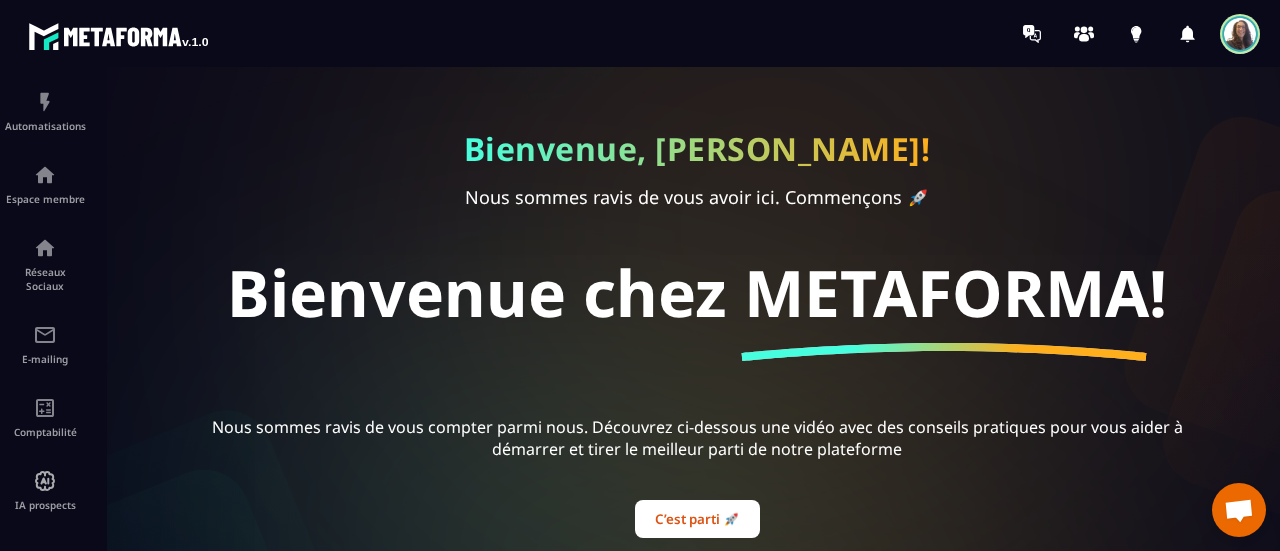 click on "Bienvenue, [PERSON_NAME]!  Nous sommes ravis de vous avoir ici. Commençons 🚀 Bienvenue chez METAFORMA!  Nous sommes ravis de vous compter parmi nous. Découvrez ci-dessous une vidéo avec des conseils pratiques pour vous aider à démarrer et tirer le meilleur parti de notre plateforme C’est parti 🚀" at bounding box center [697, 309] 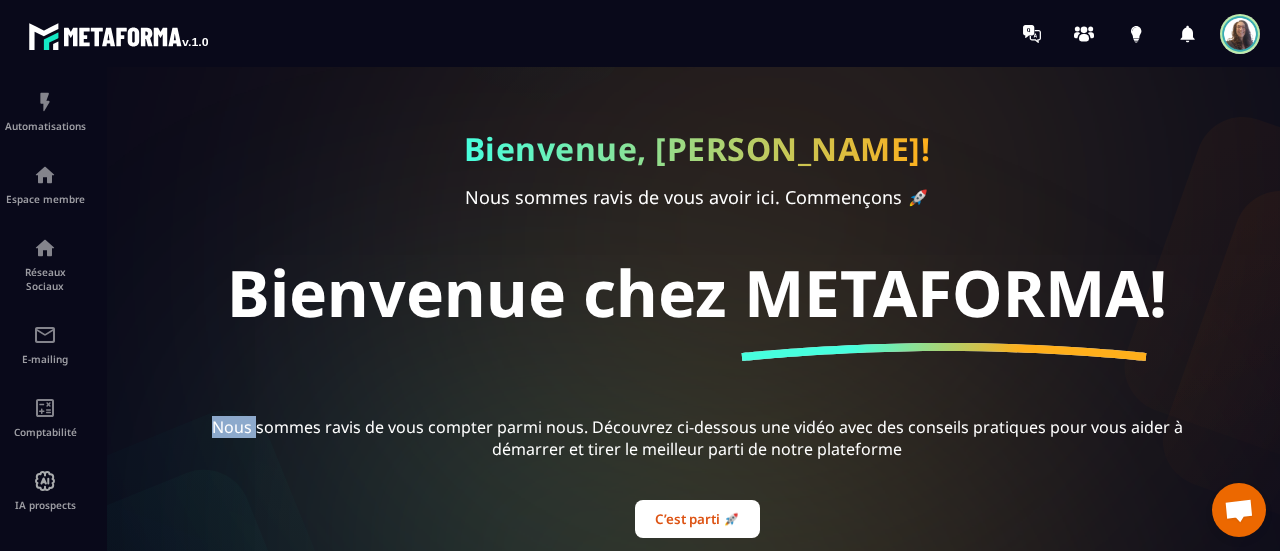 click on "Bienvenue, [PERSON_NAME]!  Nous sommes ravis de vous avoir ici. Commençons 🚀 Bienvenue chez METAFORMA!  Nous sommes ravis de vous compter parmi nous. Découvrez ci-dessous une vidéo avec des conseils pratiques pour vous aider à démarrer et tirer le meilleur parti de notre plateforme C’est parti 🚀" at bounding box center [697, 309] 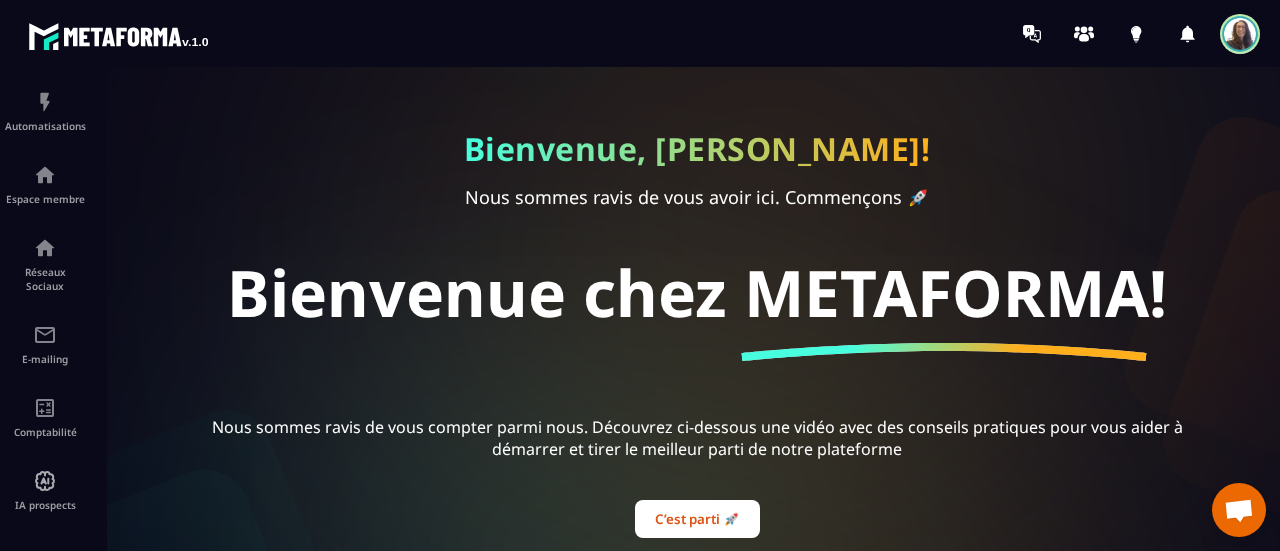click on "Bienvenue, [PERSON_NAME]!  Nous sommes ravis de vous avoir ici. Commençons 🚀 Bienvenue chez METAFORMA!  Nous sommes ravis de vous compter parmi nous. Découvrez ci-dessous une vidéo avec des conseils pratiques pour vous aider à démarrer et tirer le meilleur parti de notre plateforme C’est parti 🚀" at bounding box center (697, 309) 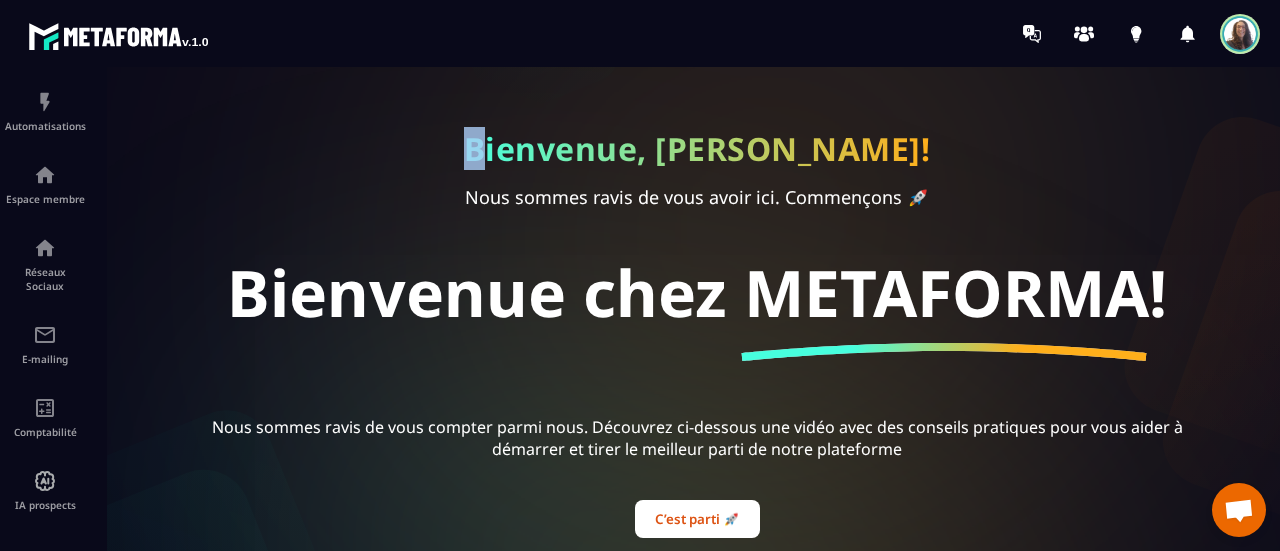 click on "Bienvenue, [PERSON_NAME]!  Nous sommes ravis de vous avoir ici. Commençons 🚀 Bienvenue chez METAFORMA!  Nous sommes ravis de vous compter parmi nous. Découvrez ci-dessous une vidéo avec des conseils pratiques pour vous aider à démarrer et tirer le meilleur parti de notre plateforme C’est parti 🚀" at bounding box center (697, 309) 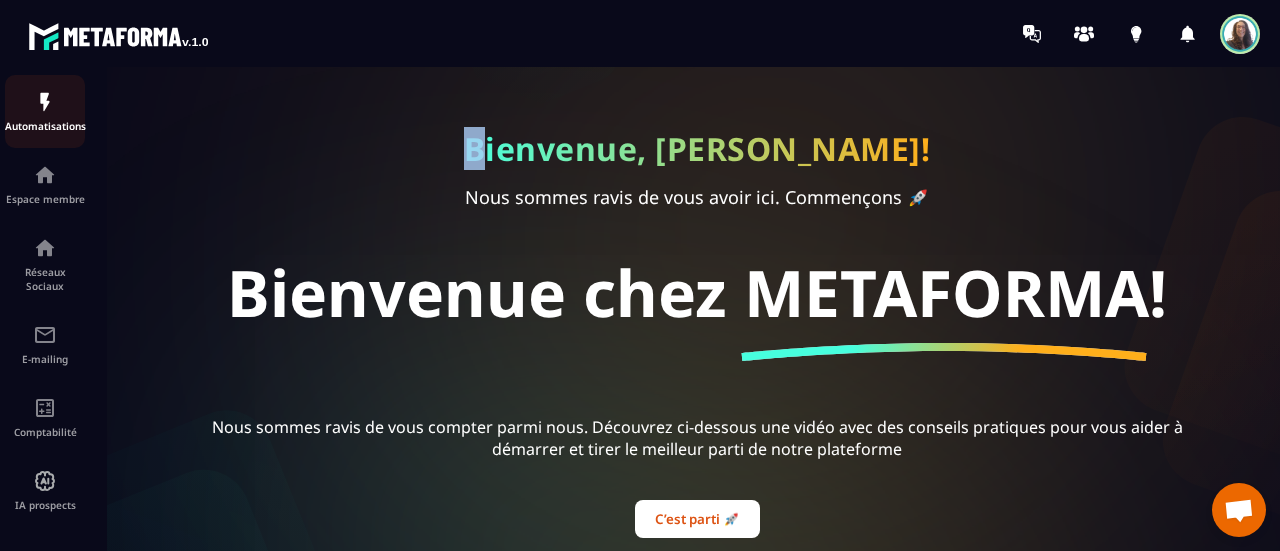 click at bounding box center [45, 102] 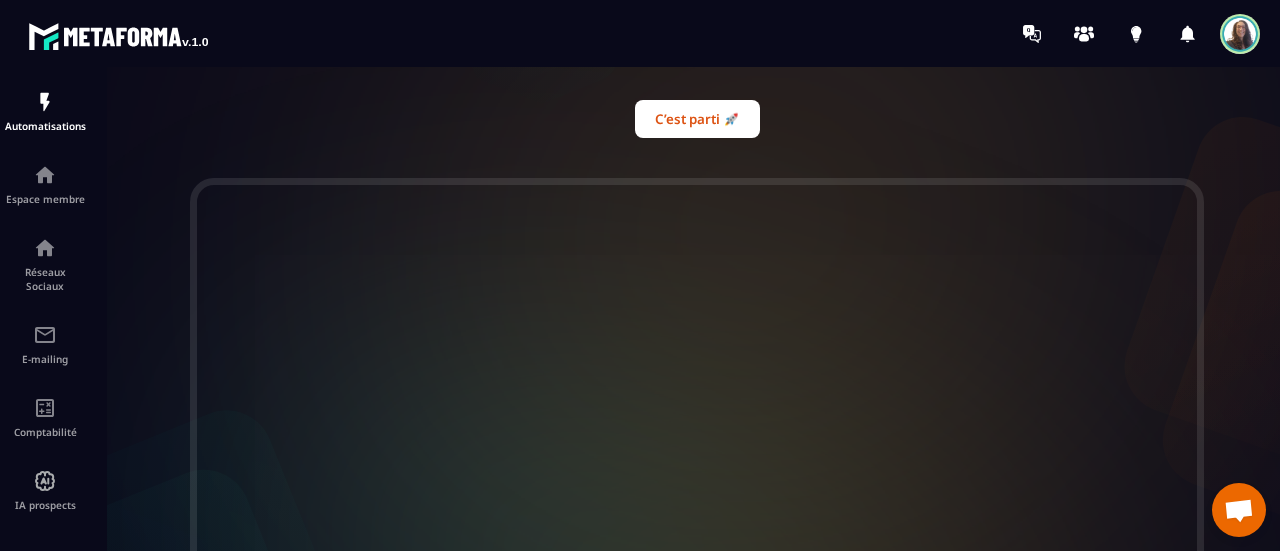 scroll, scrollTop: 0, scrollLeft: 0, axis: both 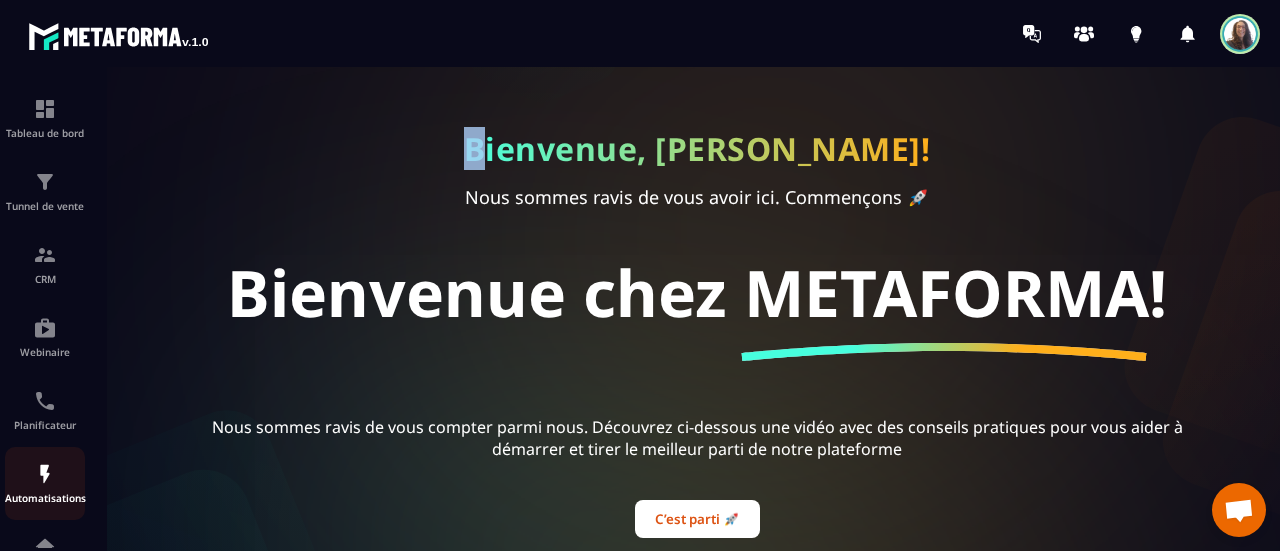 click at bounding box center [45, 474] 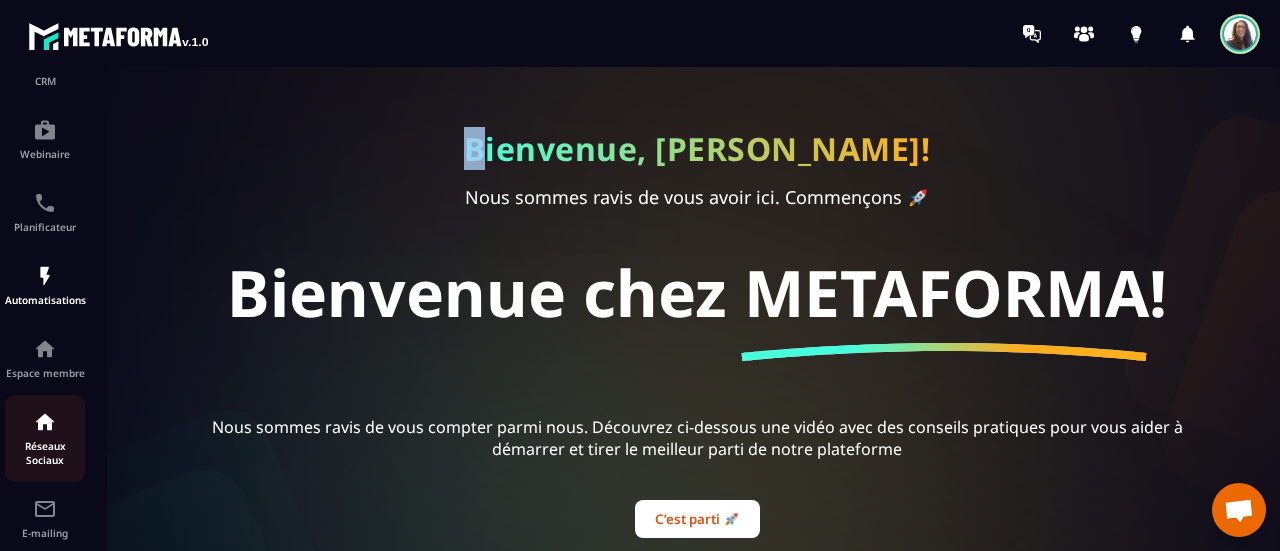 scroll, scrollTop: 200, scrollLeft: 0, axis: vertical 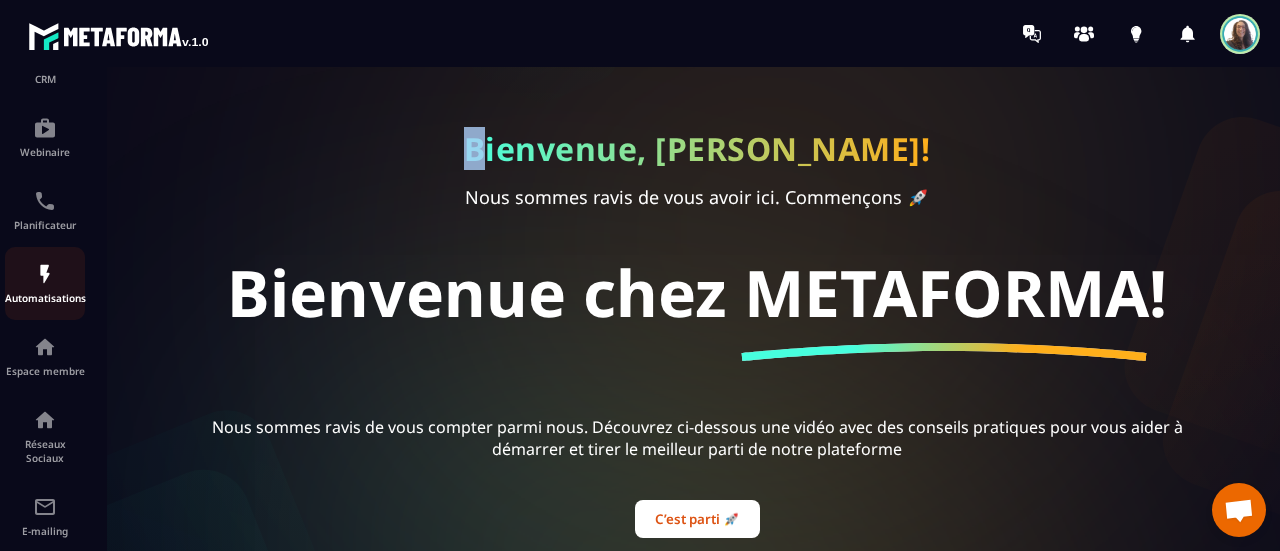 click at bounding box center (45, 274) 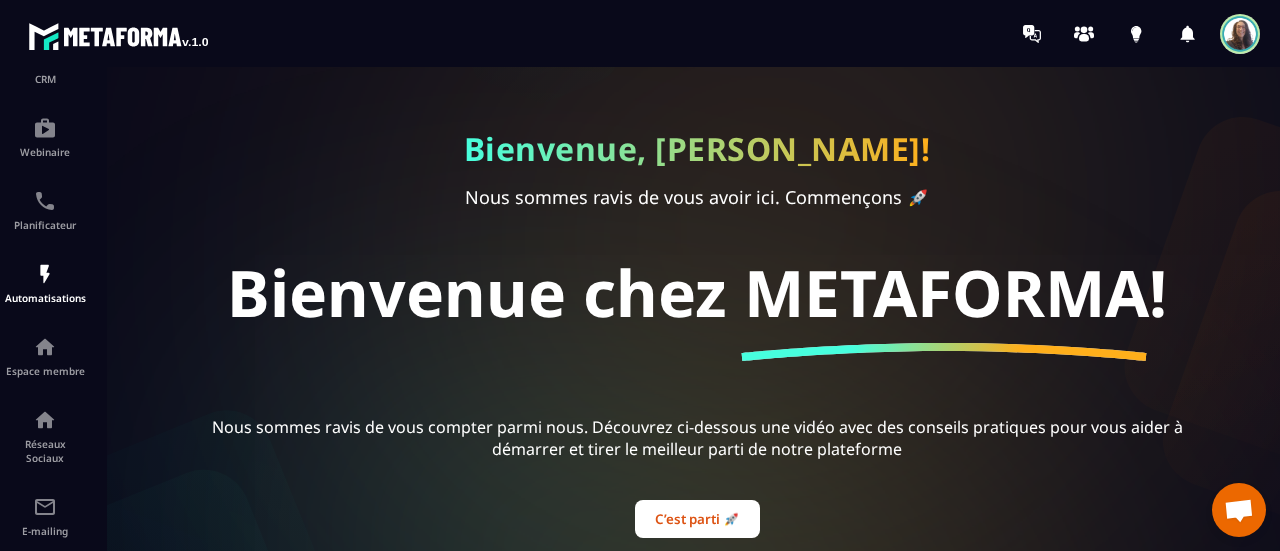 click at bounding box center (697, 319) 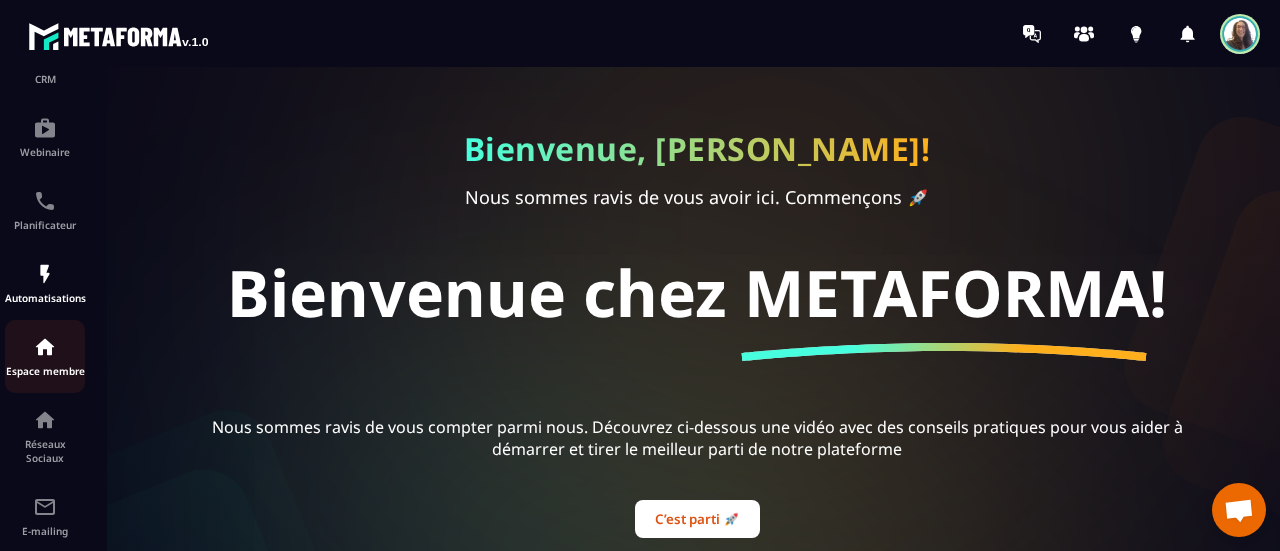 click at bounding box center [45, 347] 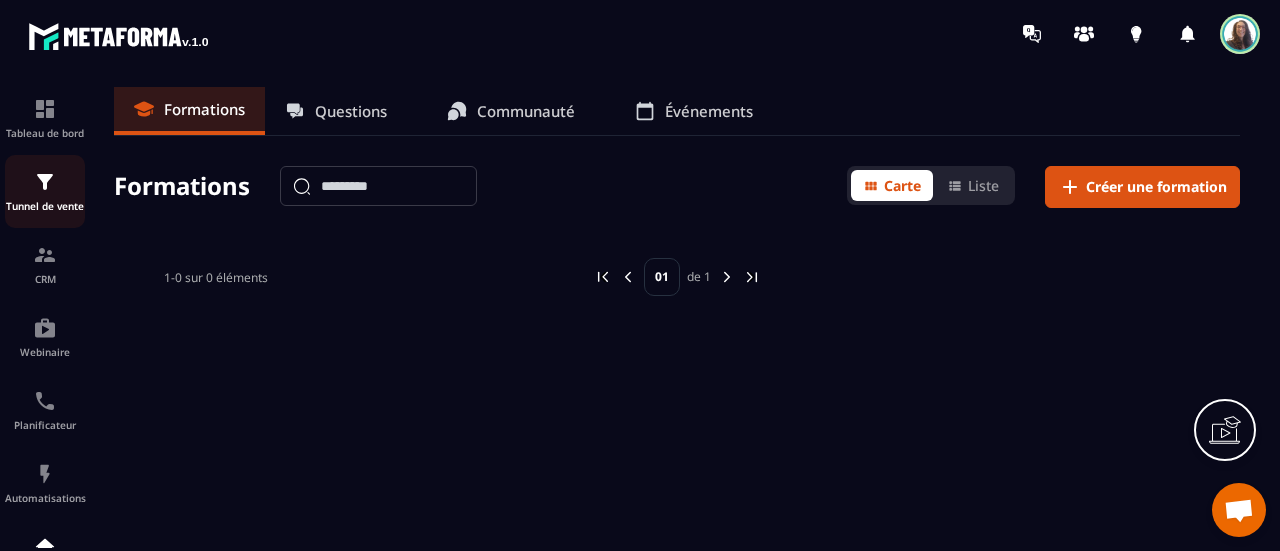 click on "Tunnel de vente" at bounding box center [45, 191] 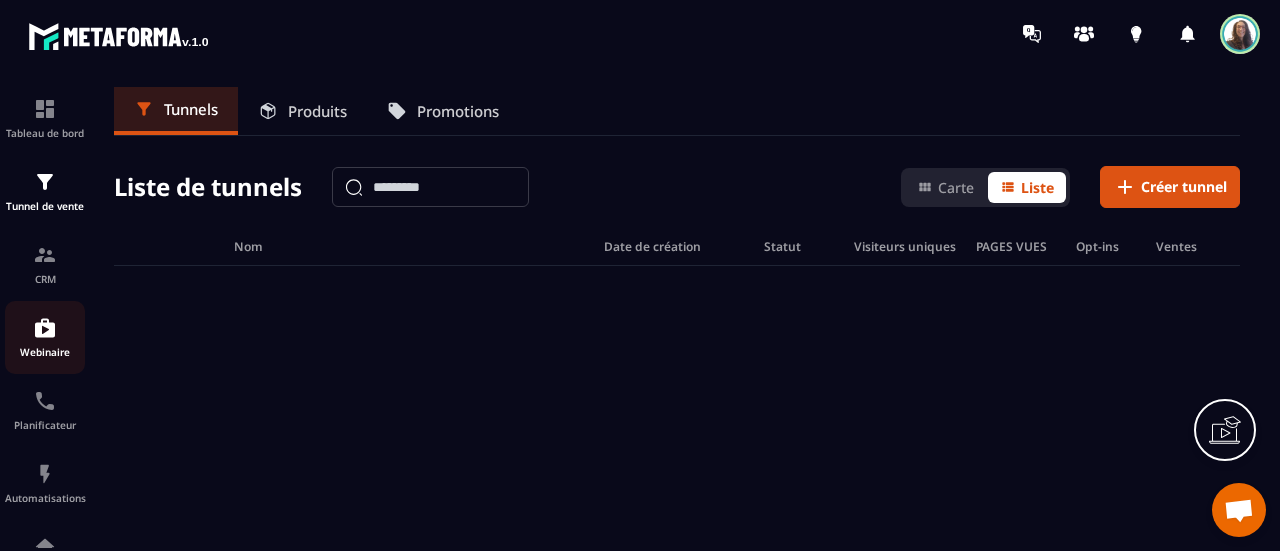 scroll, scrollTop: 200, scrollLeft: 0, axis: vertical 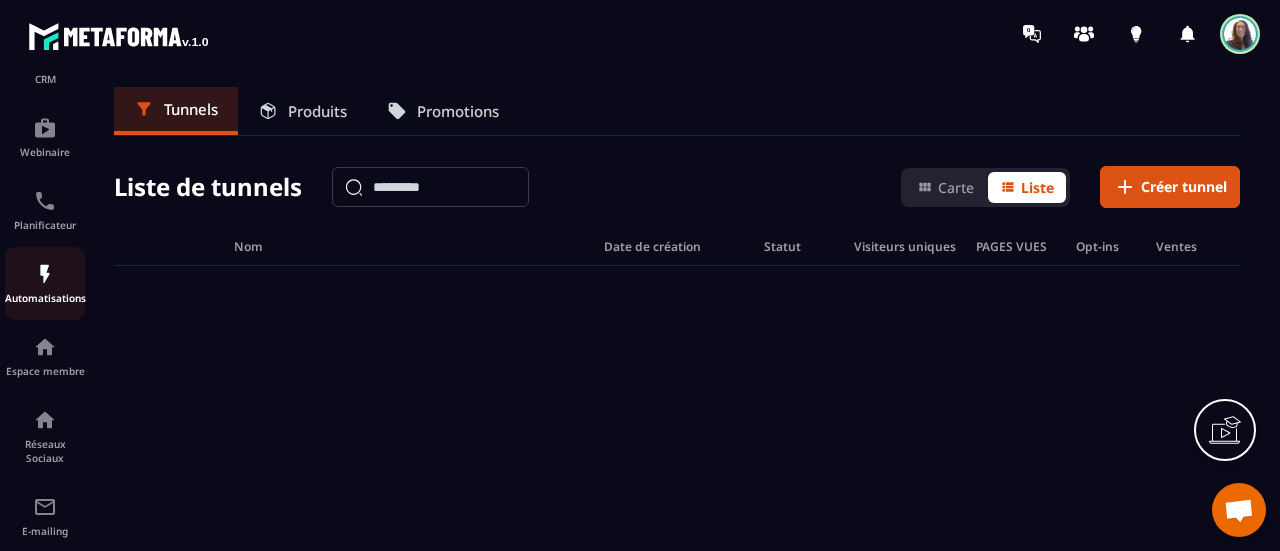 click on "Automatisations" at bounding box center [45, 283] 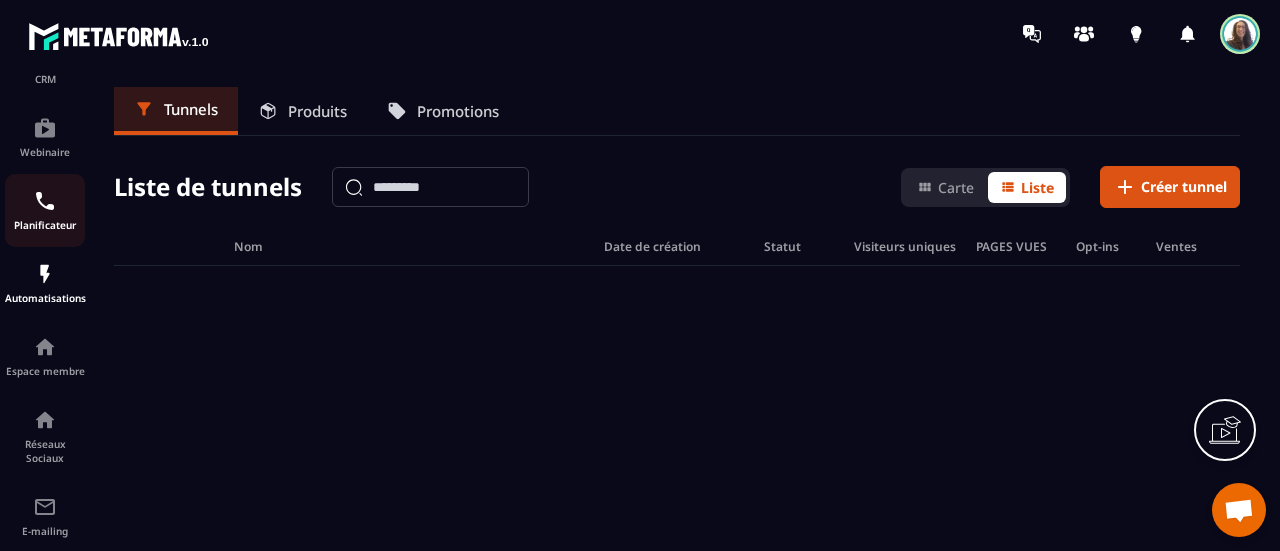 click on "Planificateur" at bounding box center (45, 225) 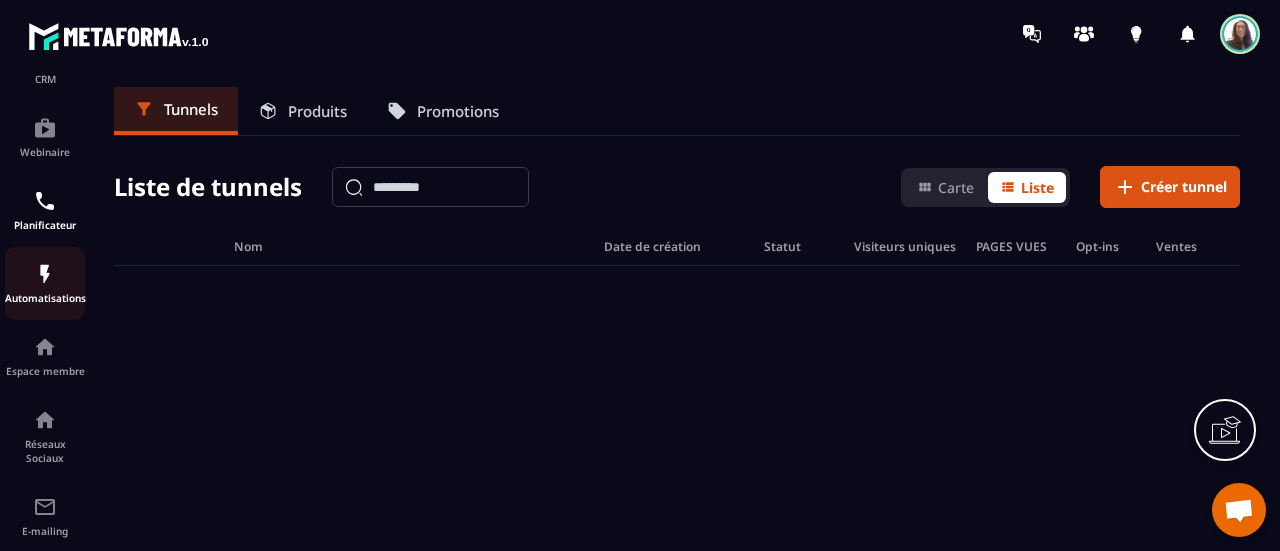 click on "Automatisations" at bounding box center [45, 283] 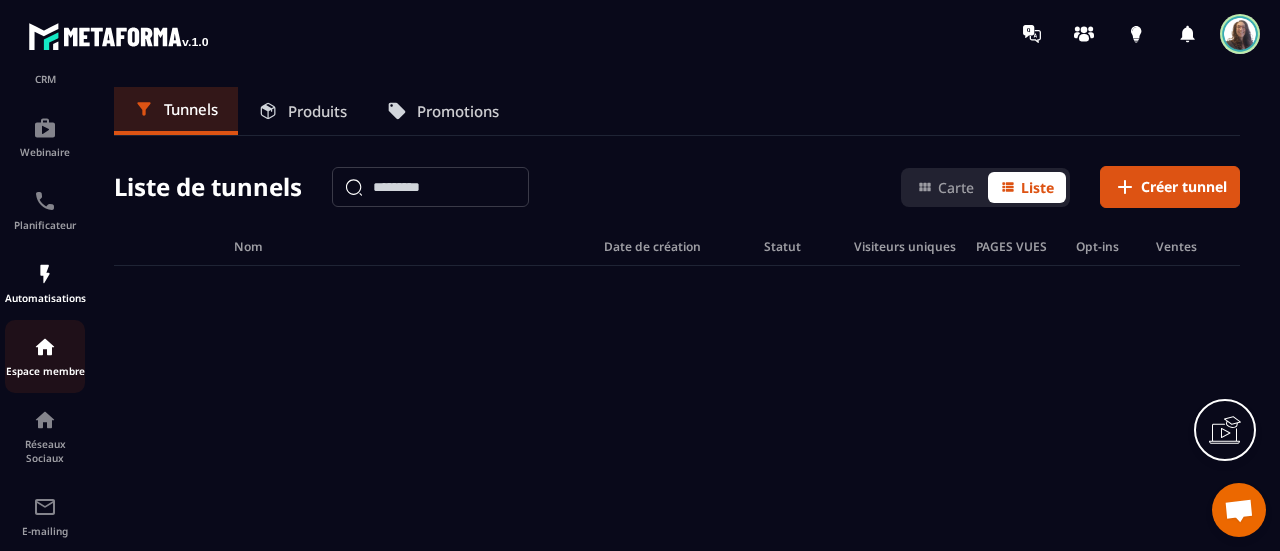 click on "Espace membre" at bounding box center [45, 356] 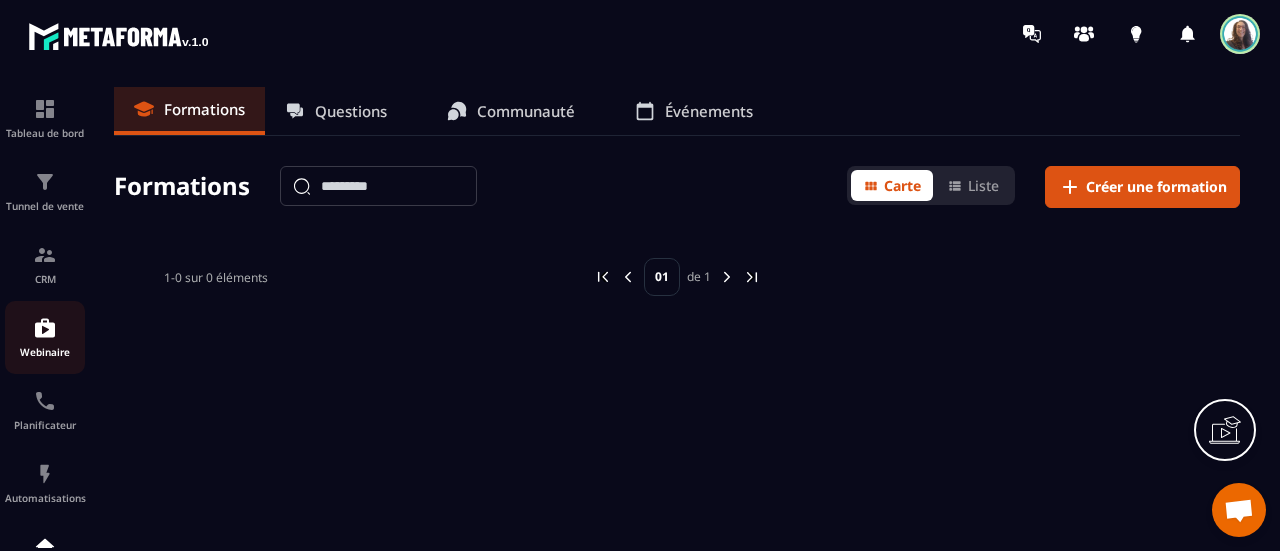 scroll, scrollTop: 200, scrollLeft: 0, axis: vertical 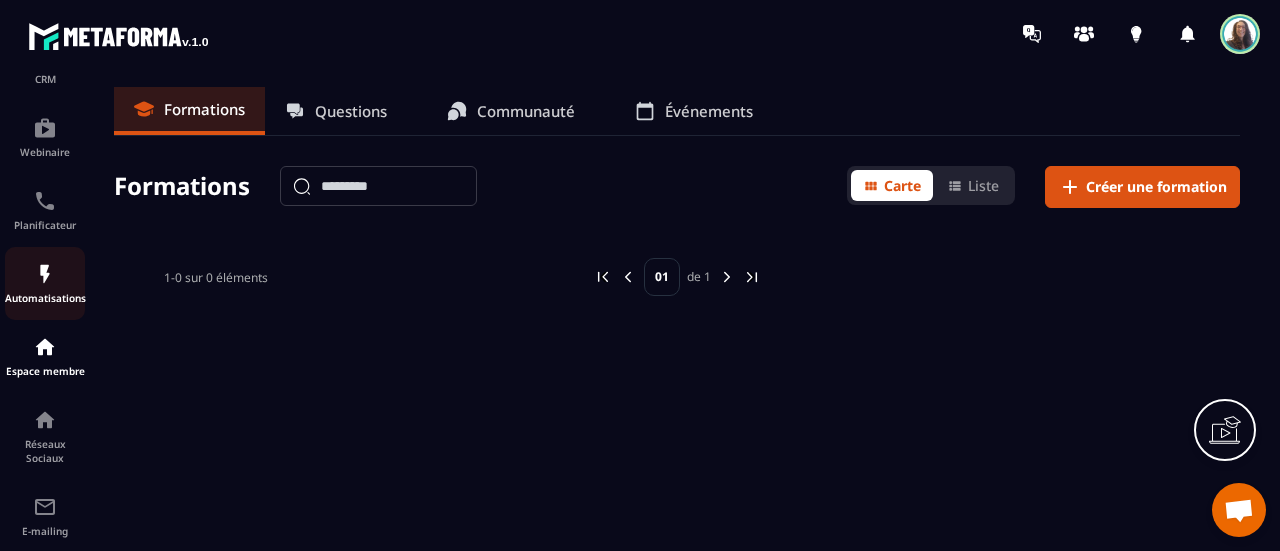 click on "Automatisations" at bounding box center (45, 283) 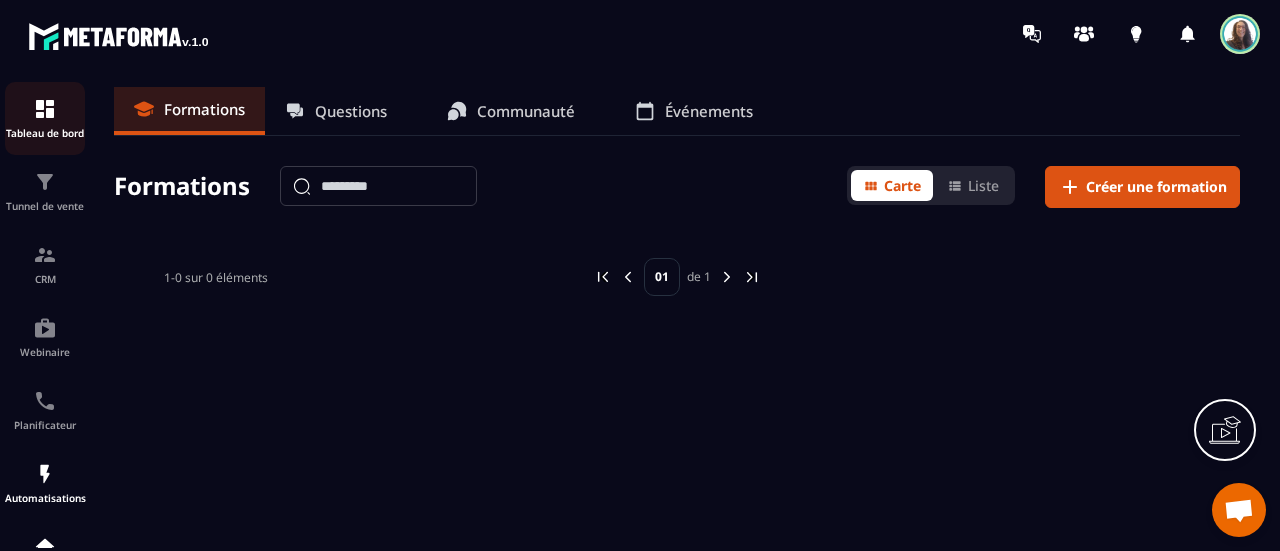 click on "Tableau de bord" 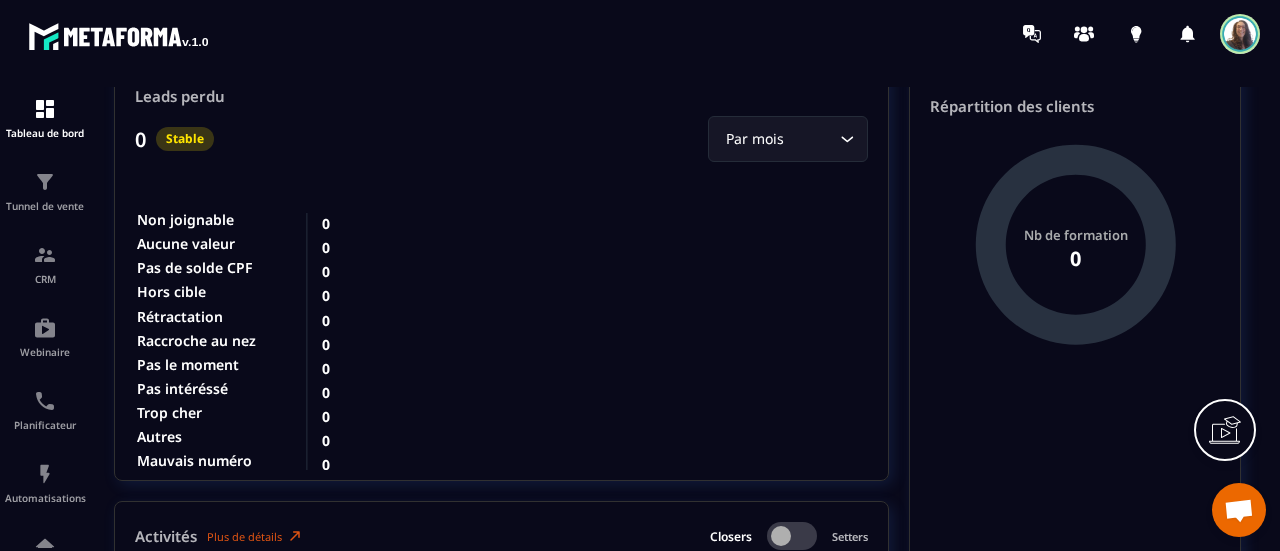 scroll, scrollTop: 2200, scrollLeft: 0, axis: vertical 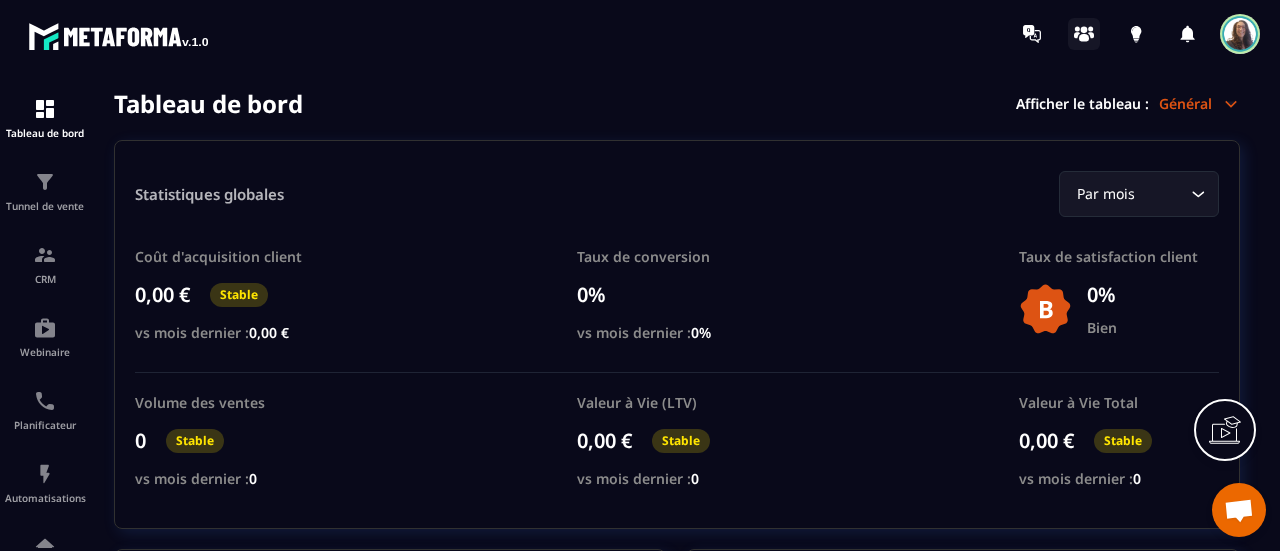 click 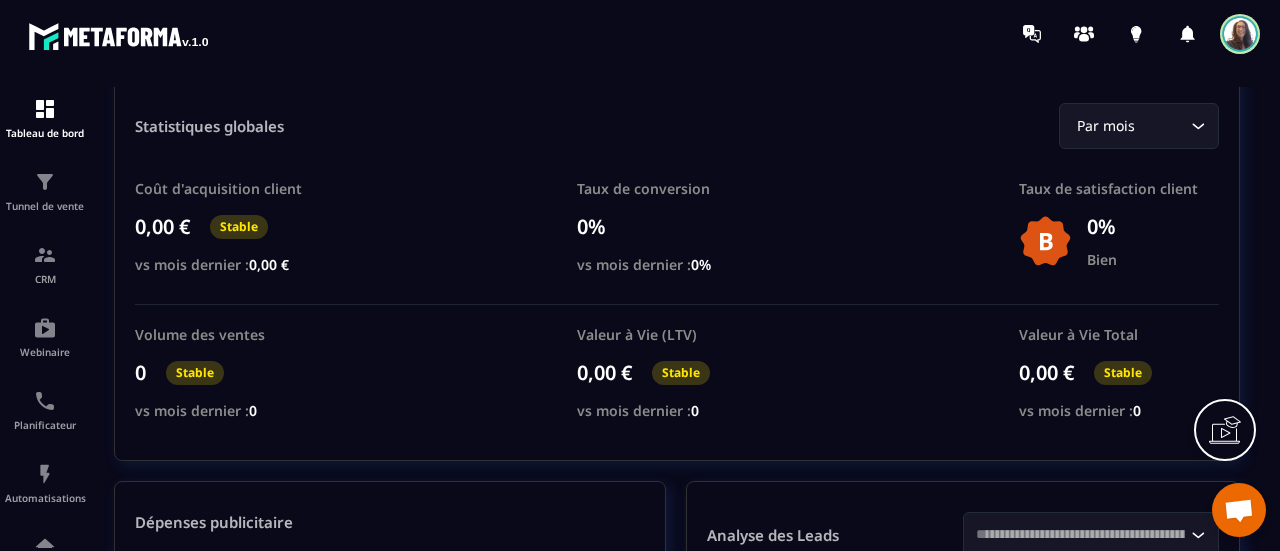 scroll, scrollTop: 100, scrollLeft: 0, axis: vertical 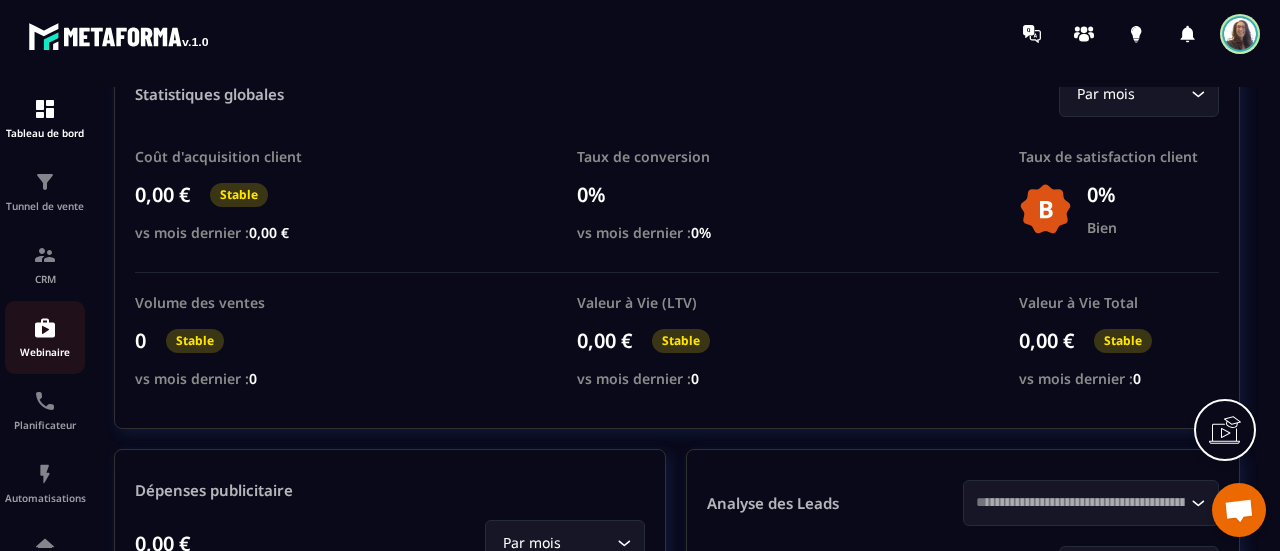click on "Webinaire" 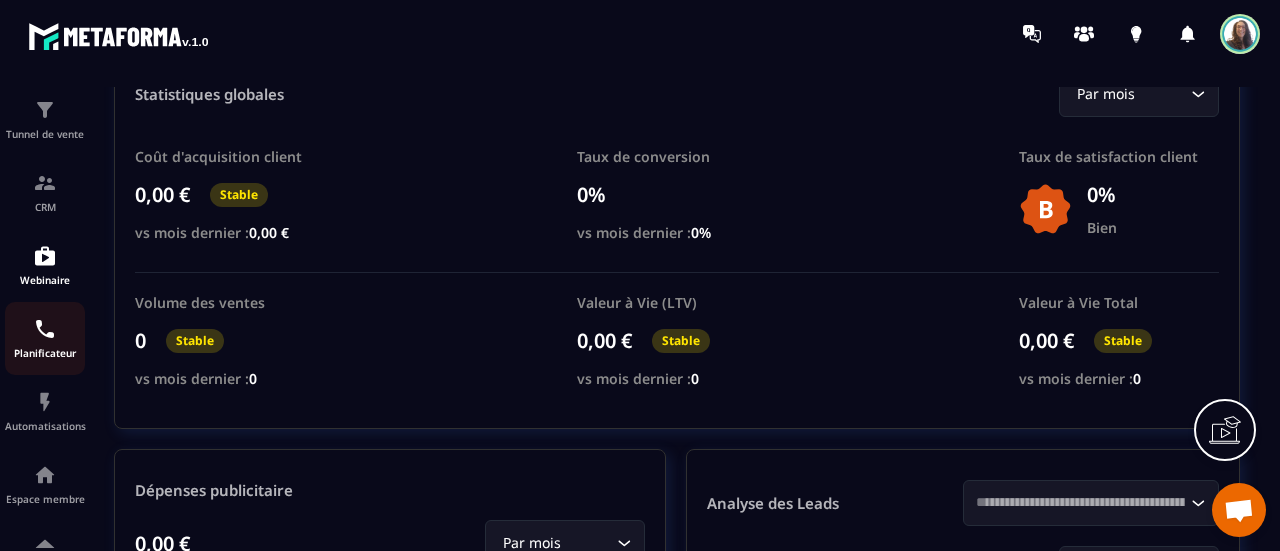 scroll, scrollTop: 100, scrollLeft: 0, axis: vertical 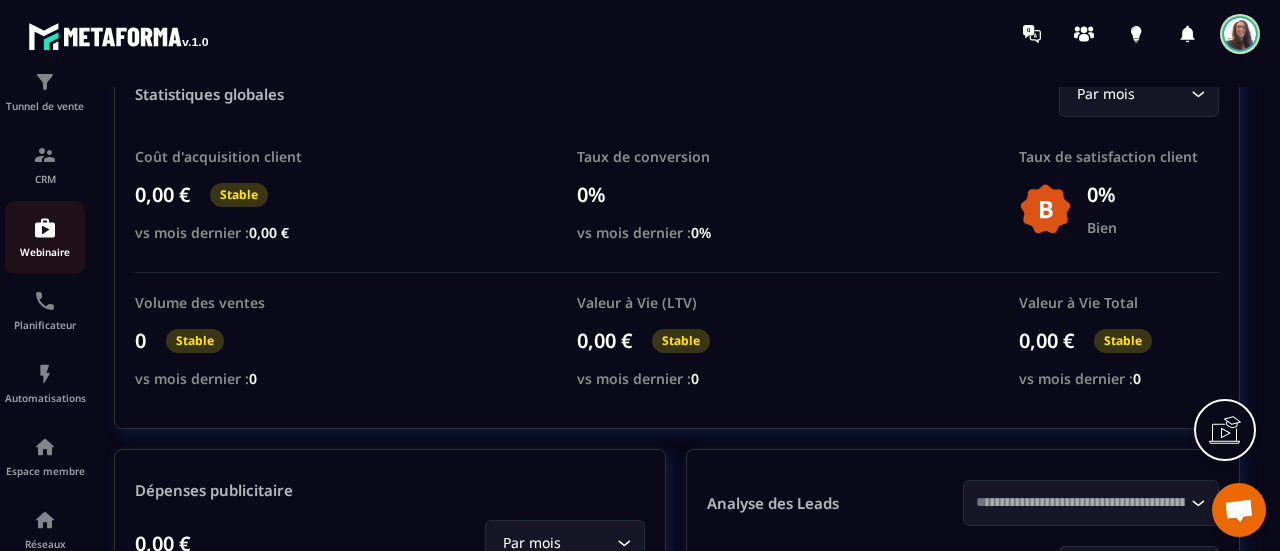click at bounding box center (45, 228) 